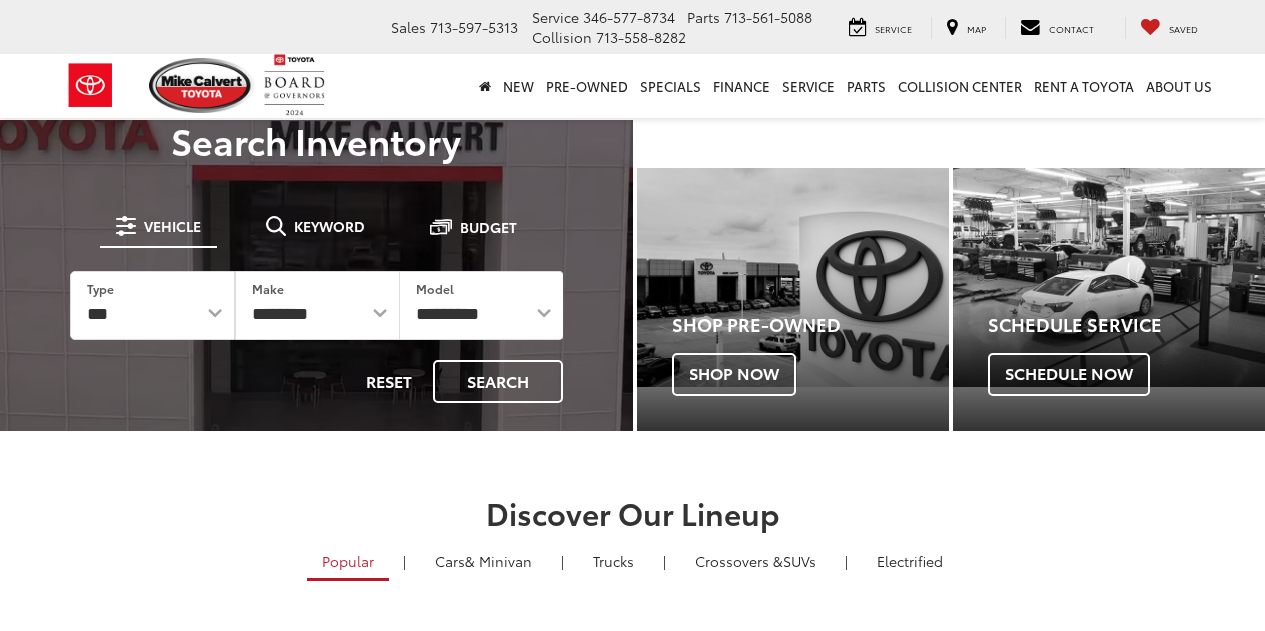 scroll, scrollTop: 0, scrollLeft: 0, axis: both 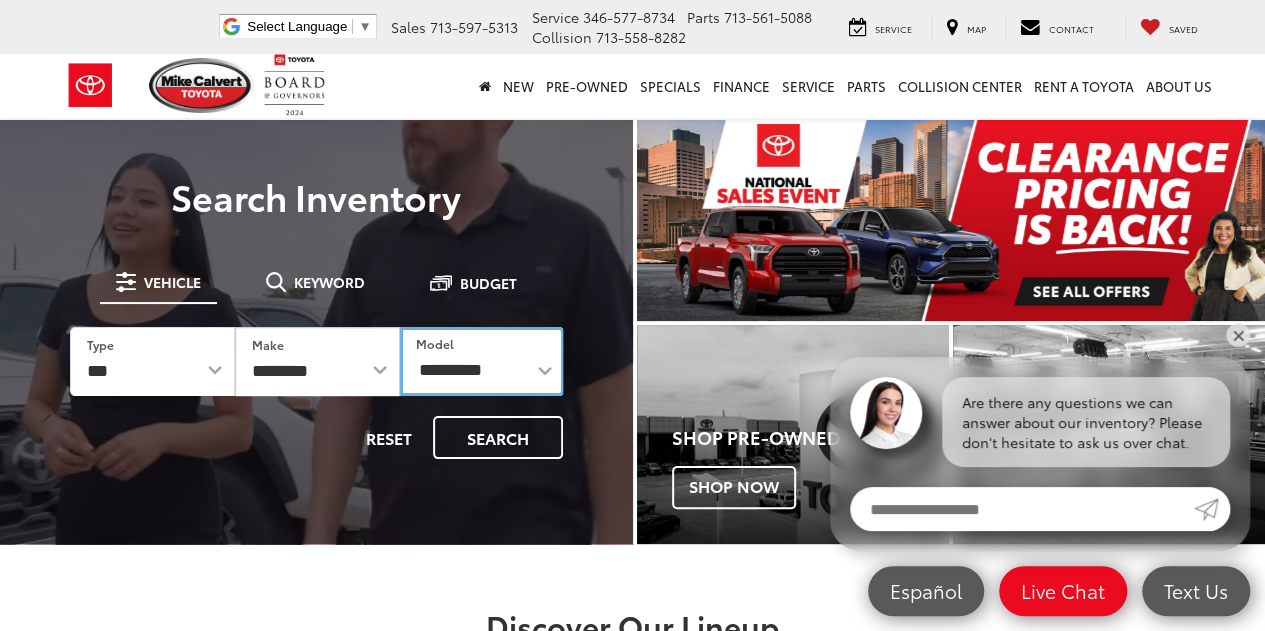 click on "**********" at bounding box center [482, 361] 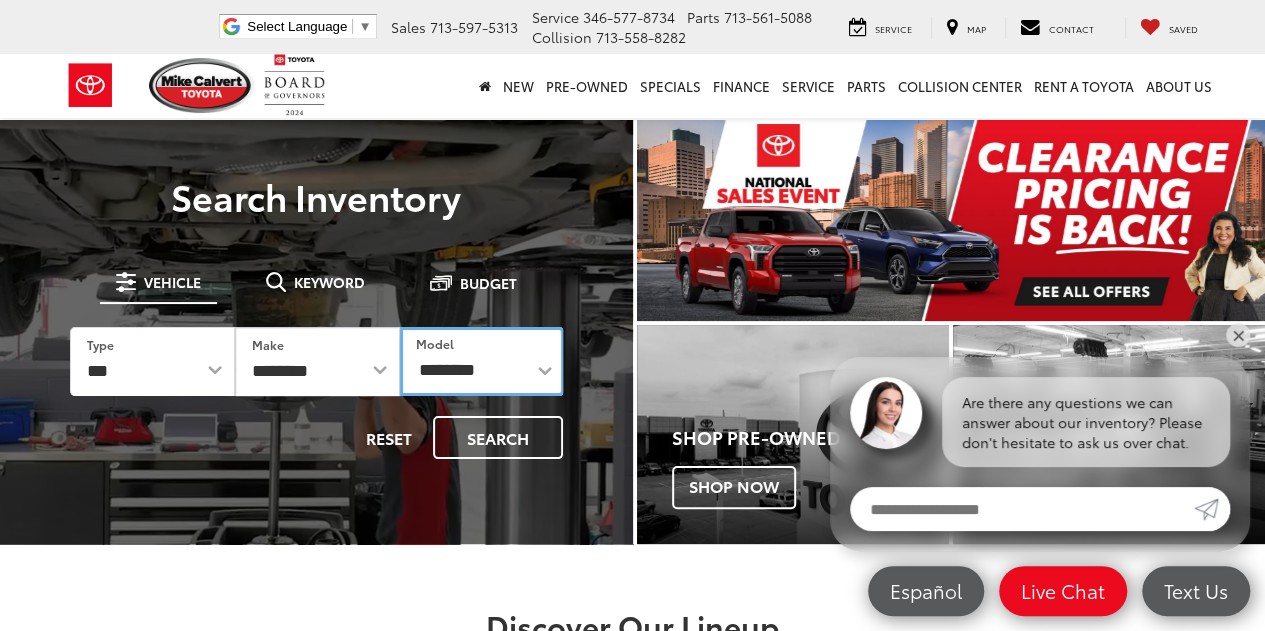 click on "**********" at bounding box center [482, 361] 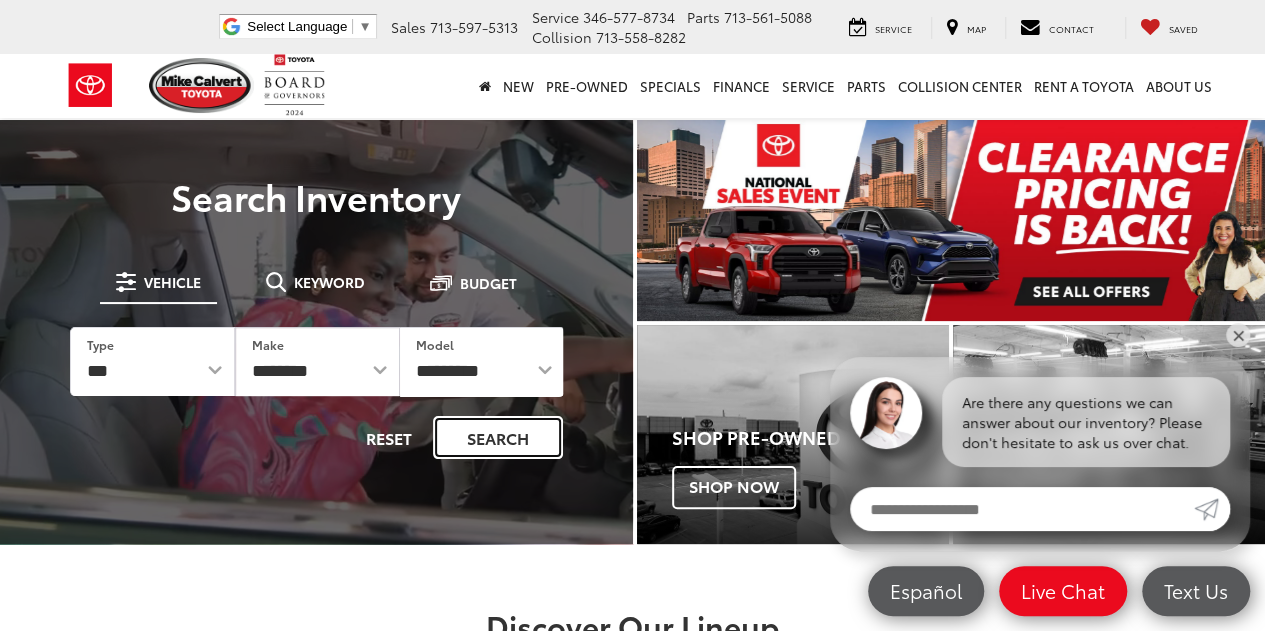 click on "Search" at bounding box center [498, 437] 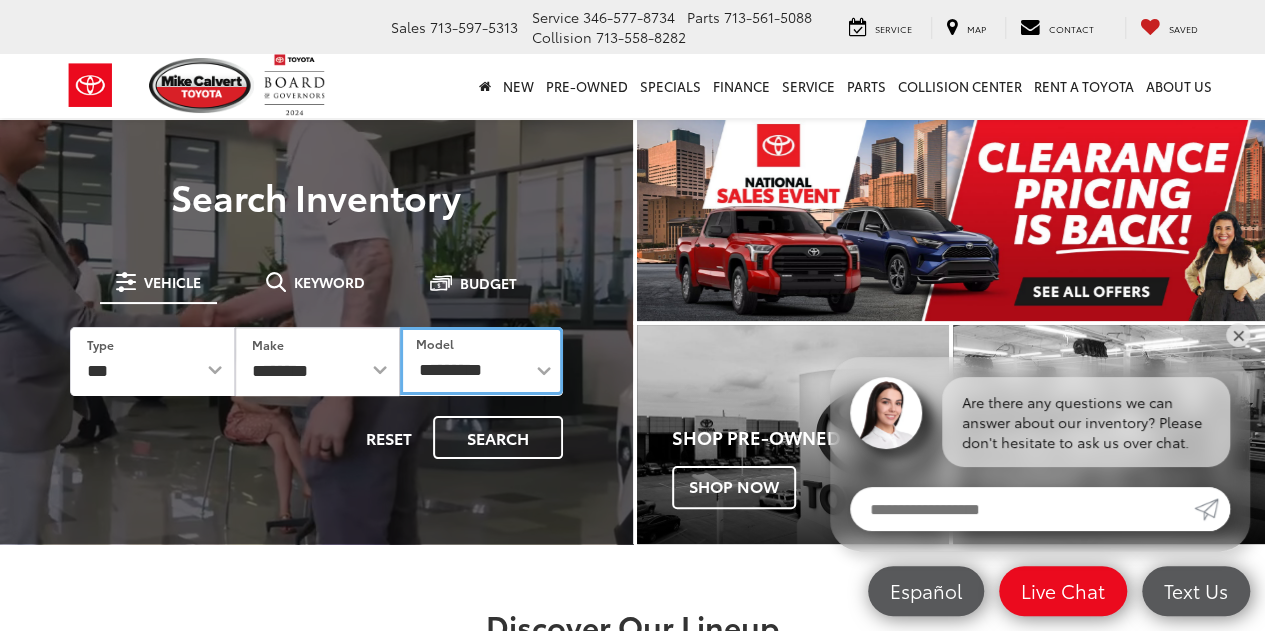 click on "**********" at bounding box center [481, 361] 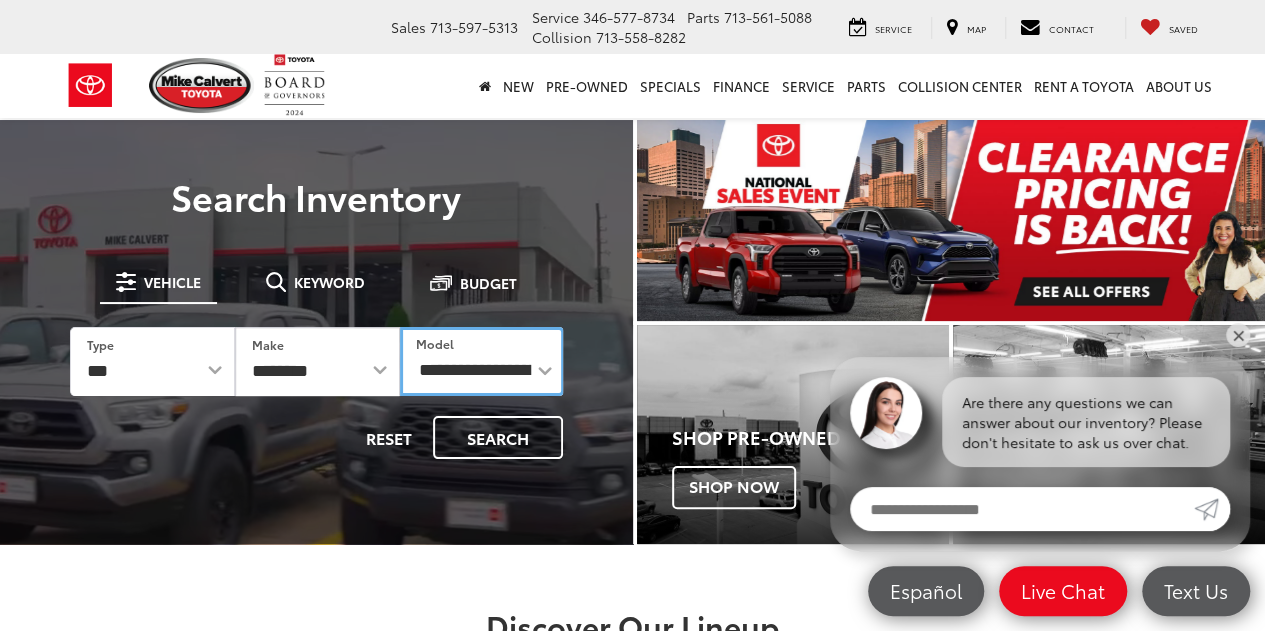 click on "**********" at bounding box center [482, 361] 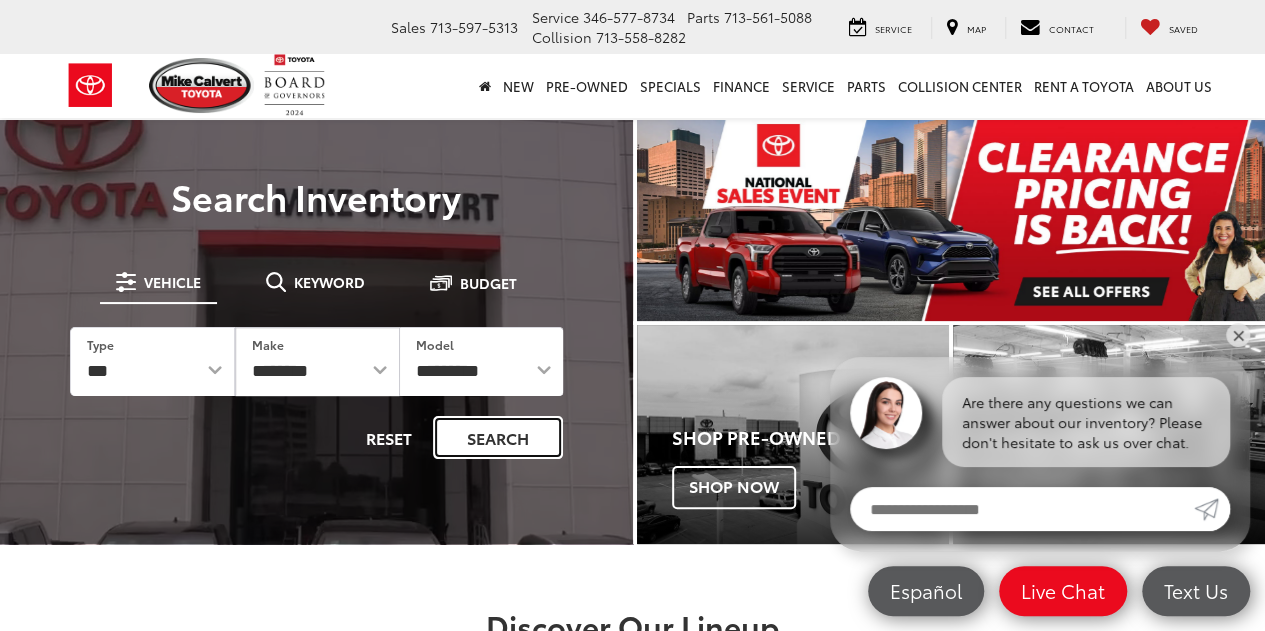 click on "Search" at bounding box center [498, 437] 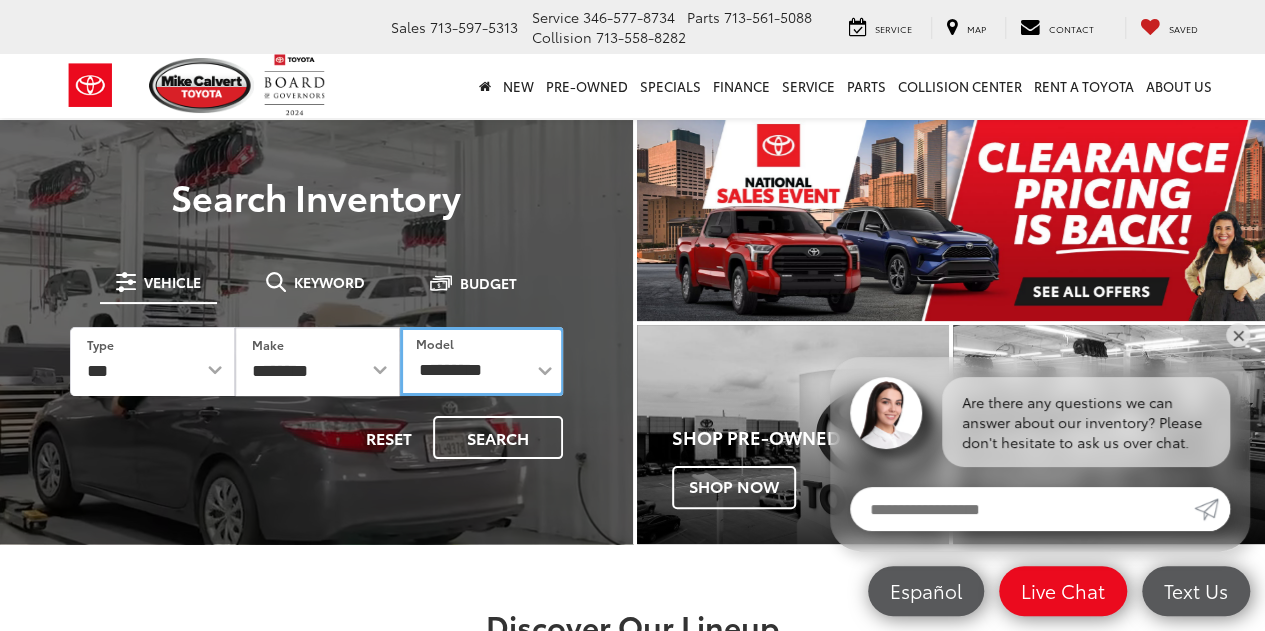 click on "**********" at bounding box center [482, 361] 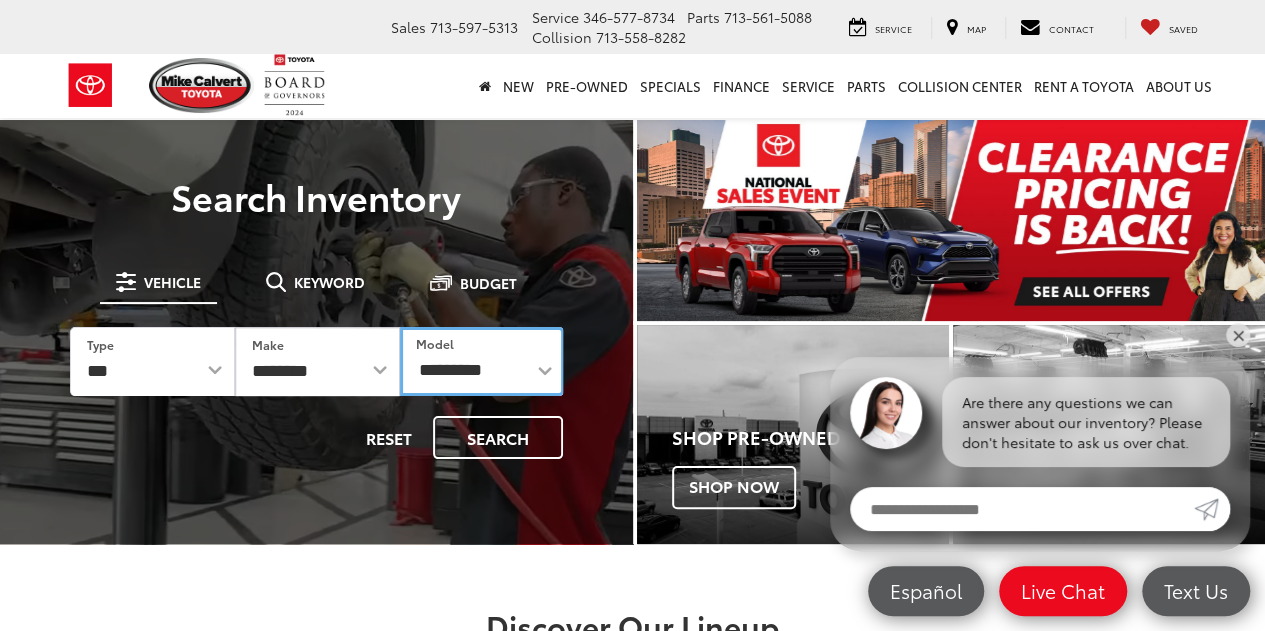 select on "**********" 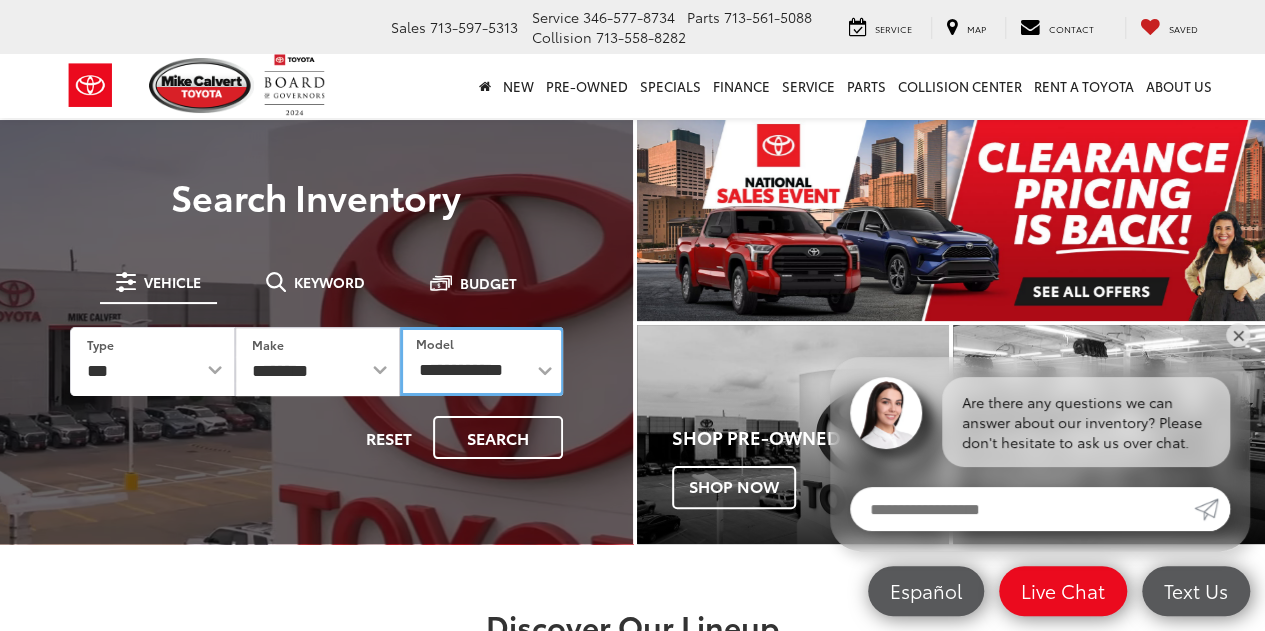 click on "**********" at bounding box center (482, 361) 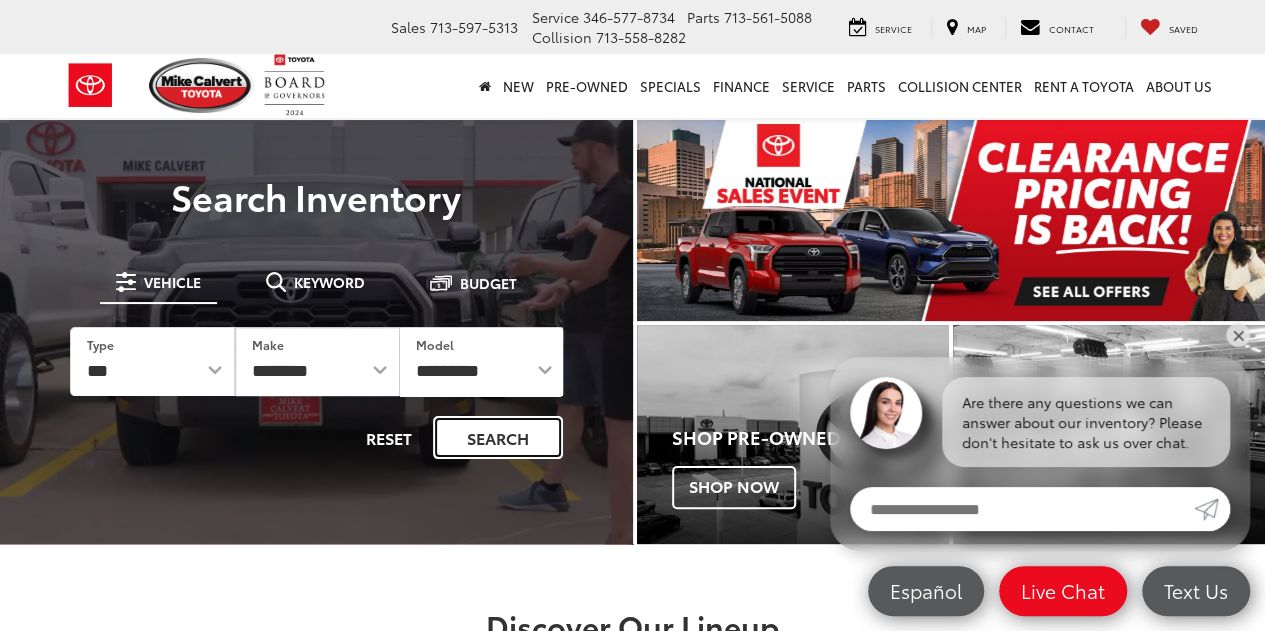 click on "Search" at bounding box center [498, 437] 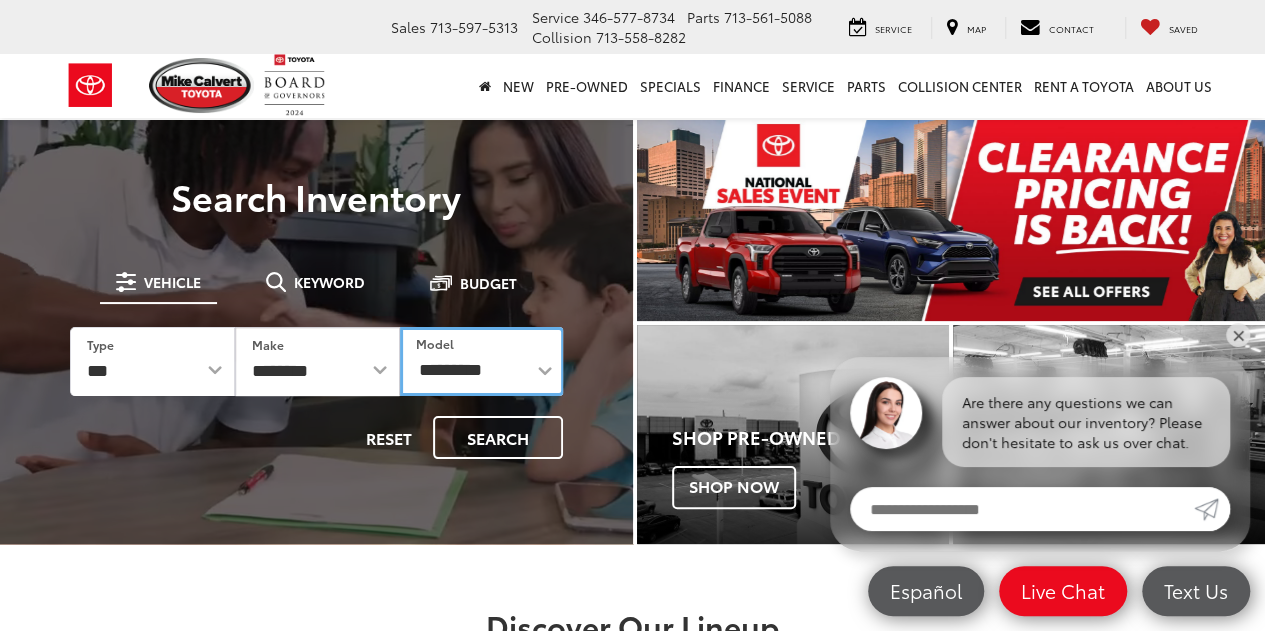 click on "**********" at bounding box center (482, 361) 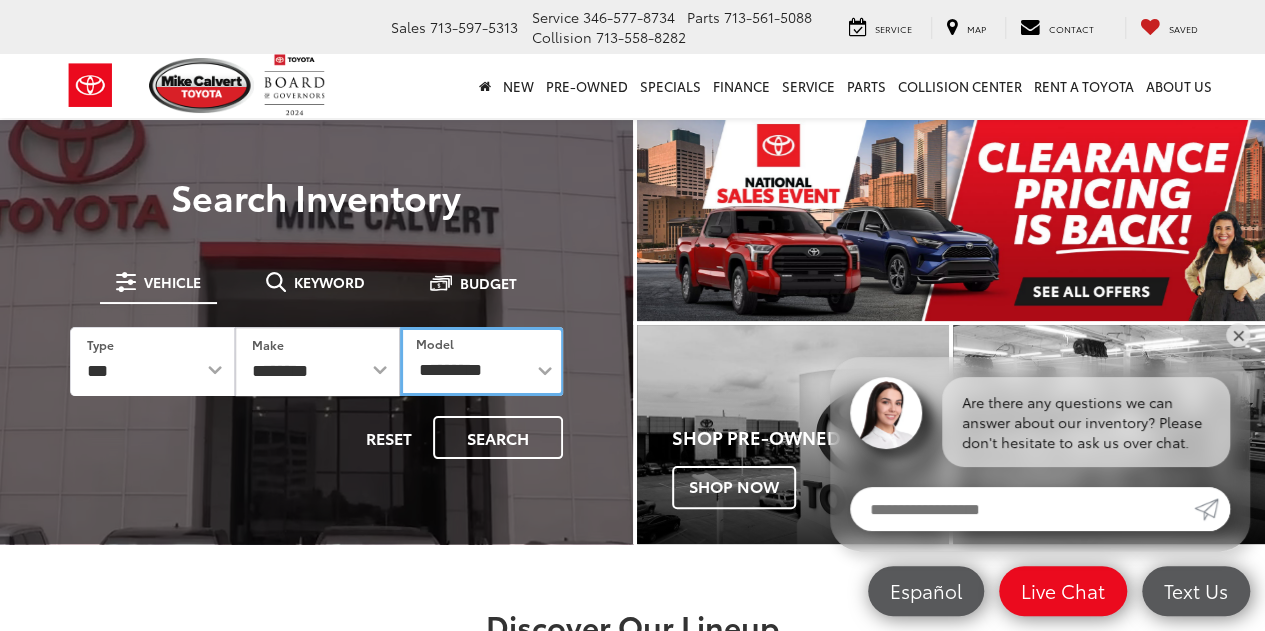select 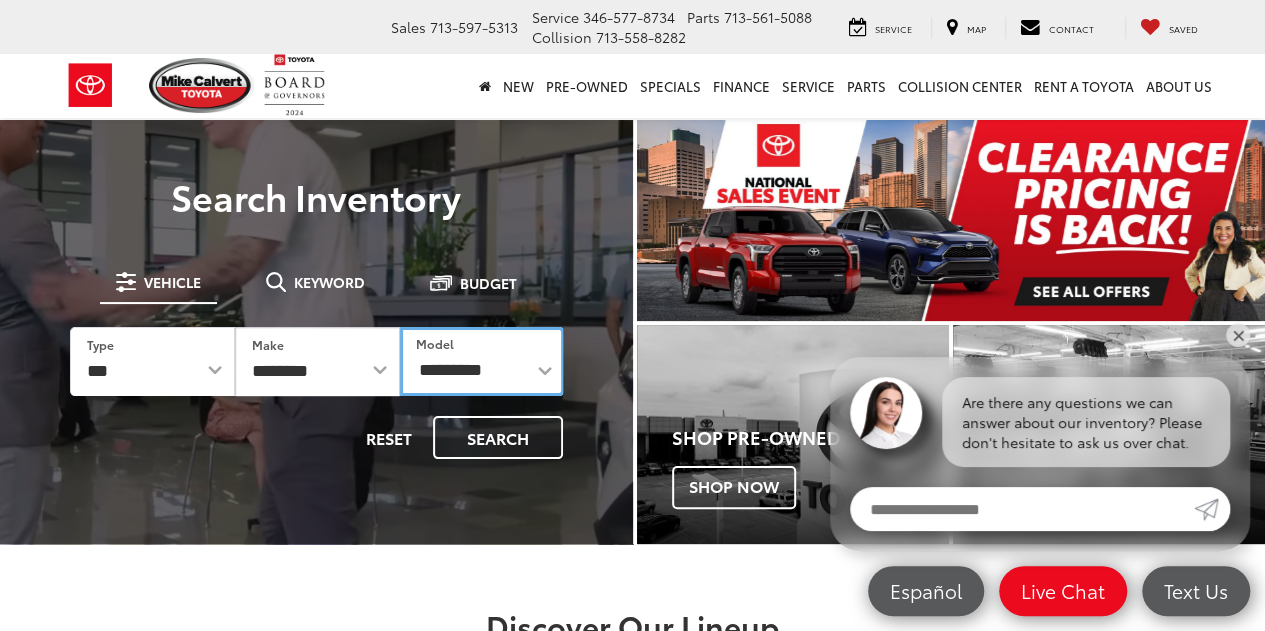 click on "**********" at bounding box center (482, 361) 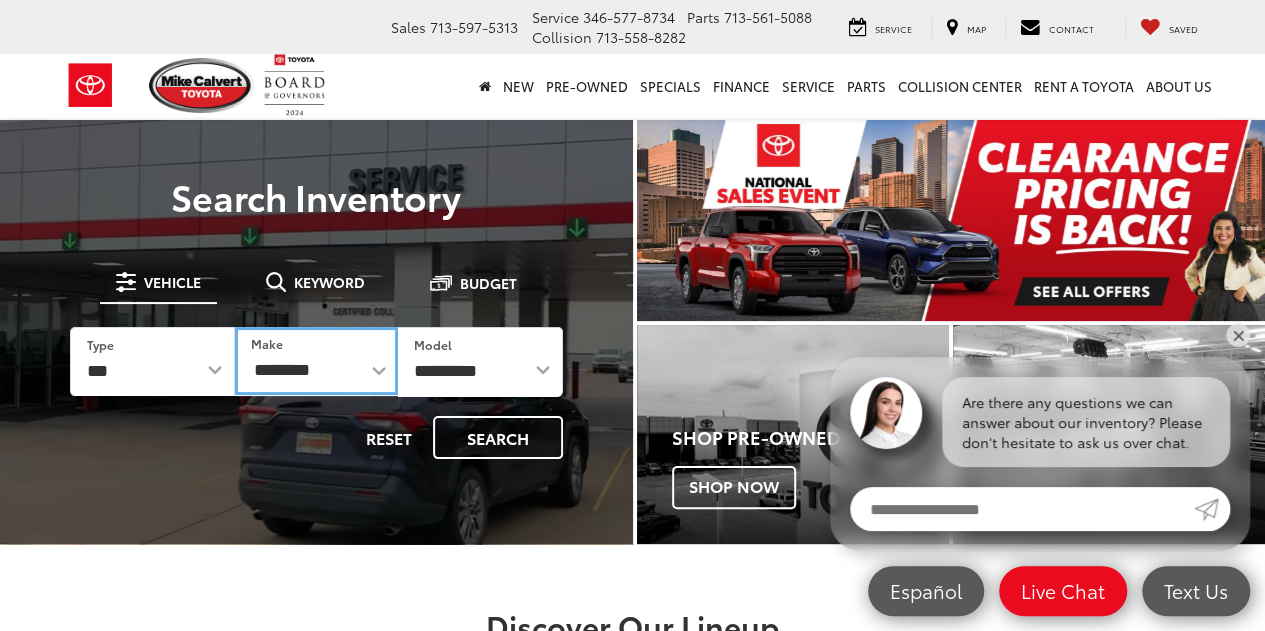 click on "**********" at bounding box center (316, 361) 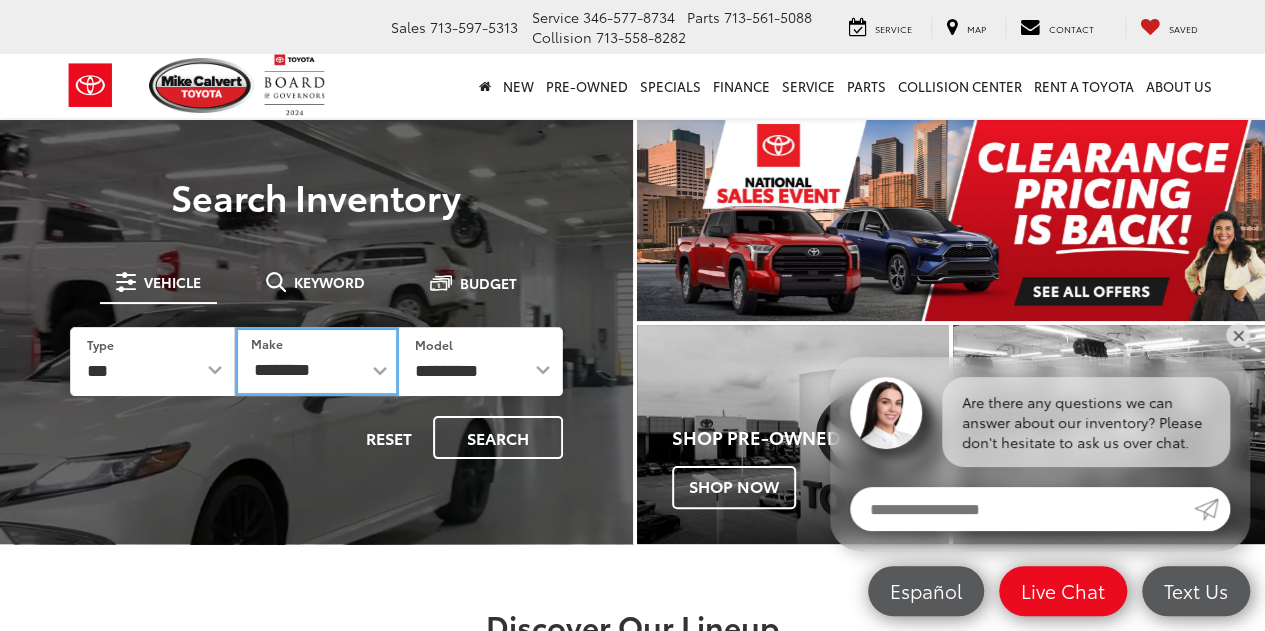 select on "*****" 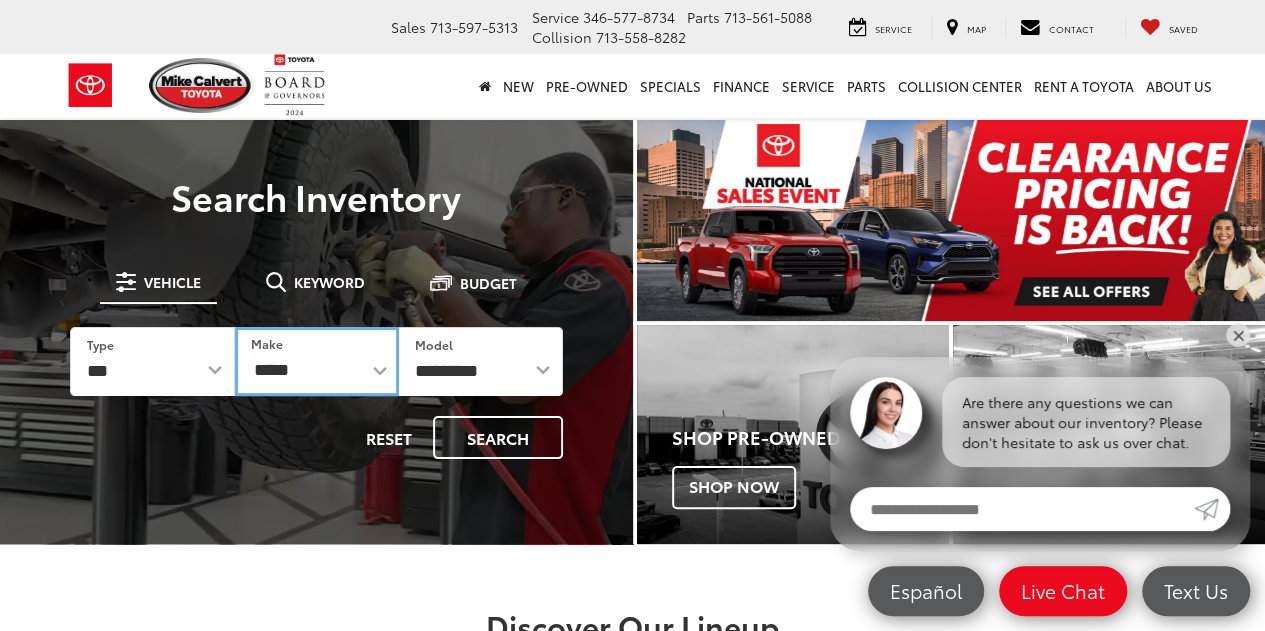 click on "**********" at bounding box center [317, 361] 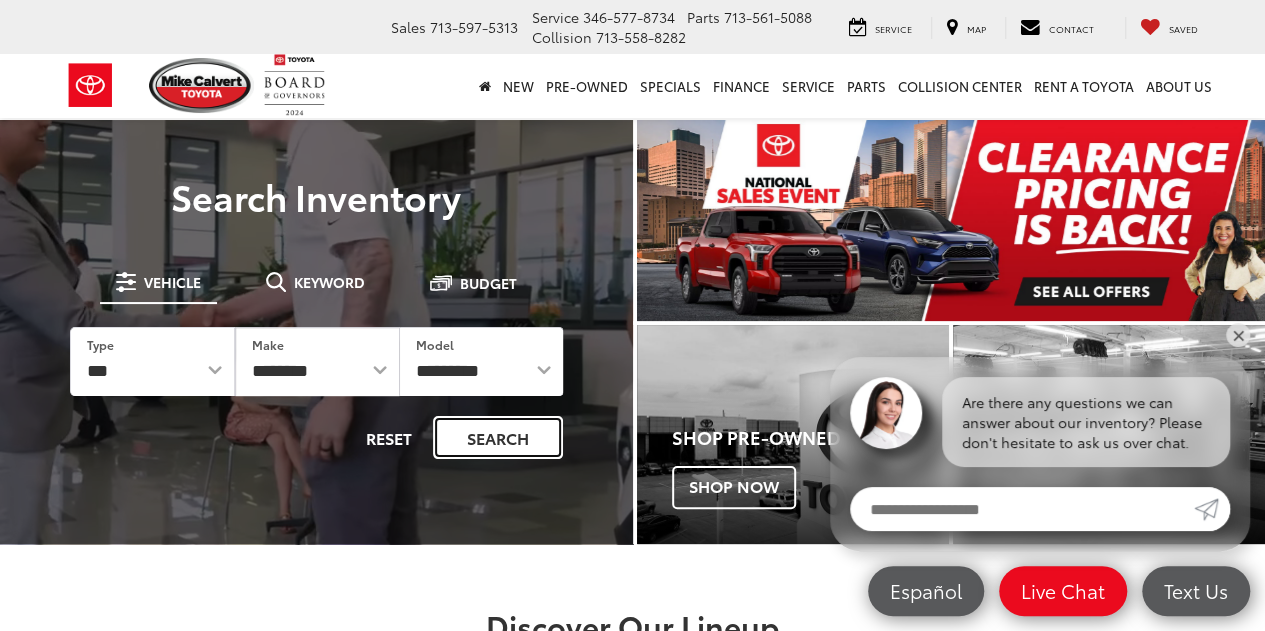 click on "Search" at bounding box center [498, 437] 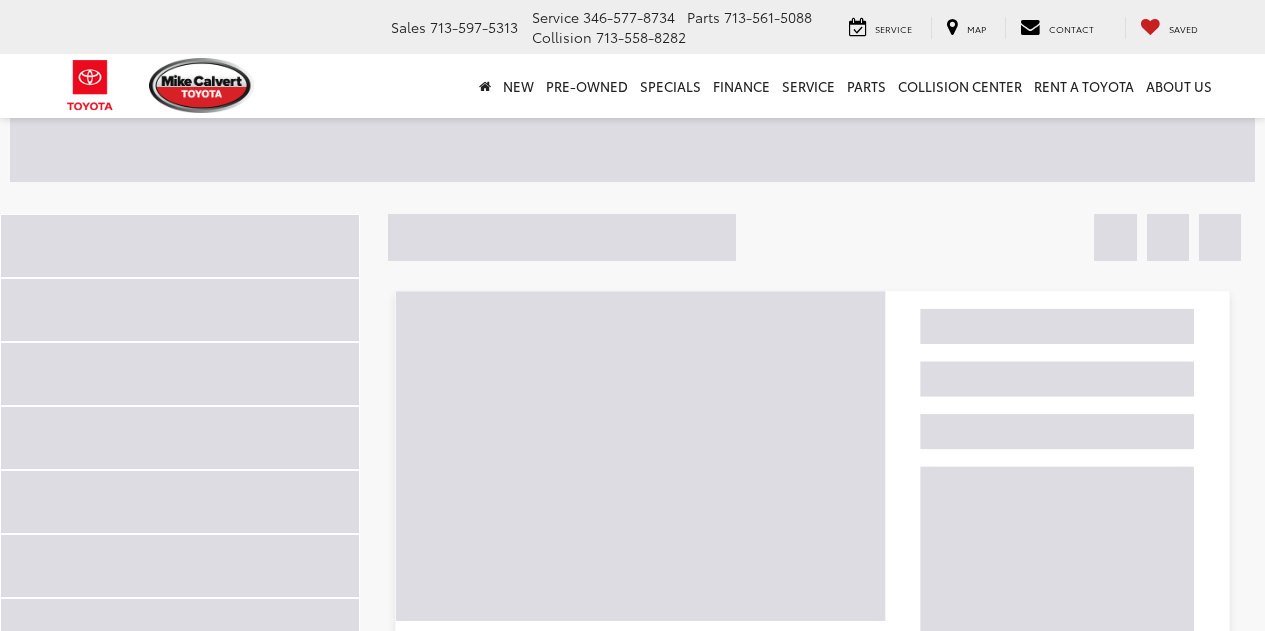 scroll, scrollTop: 0, scrollLeft: 0, axis: both 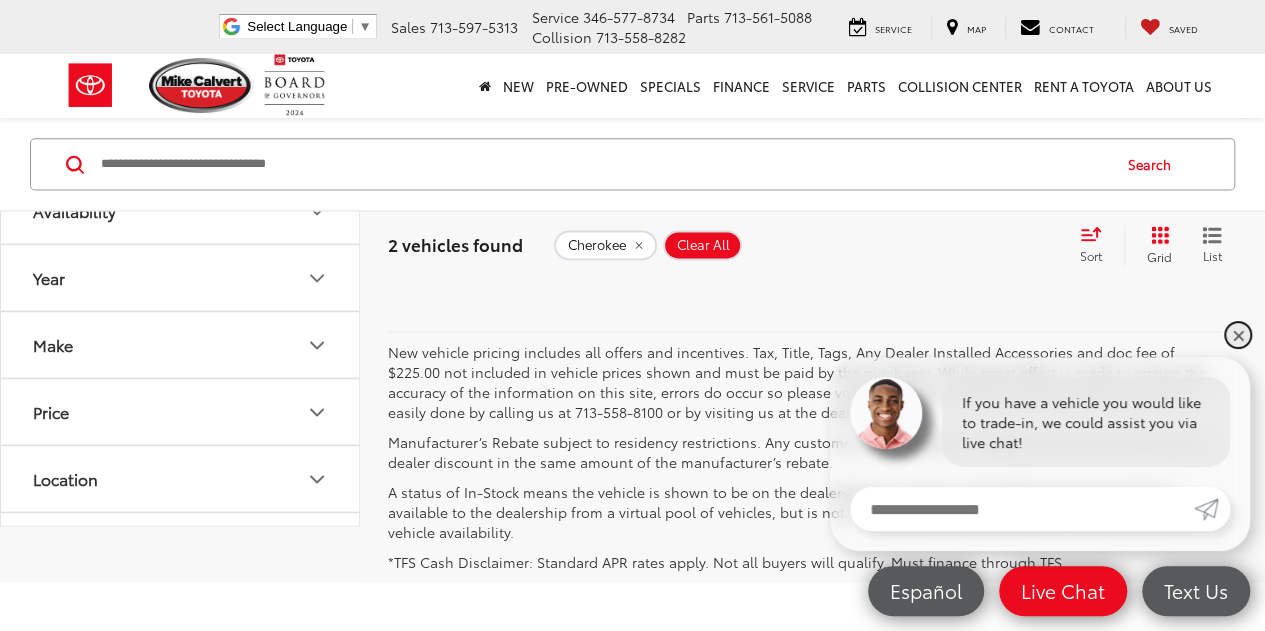 click on "✕" at bounding box center (1238, 335) 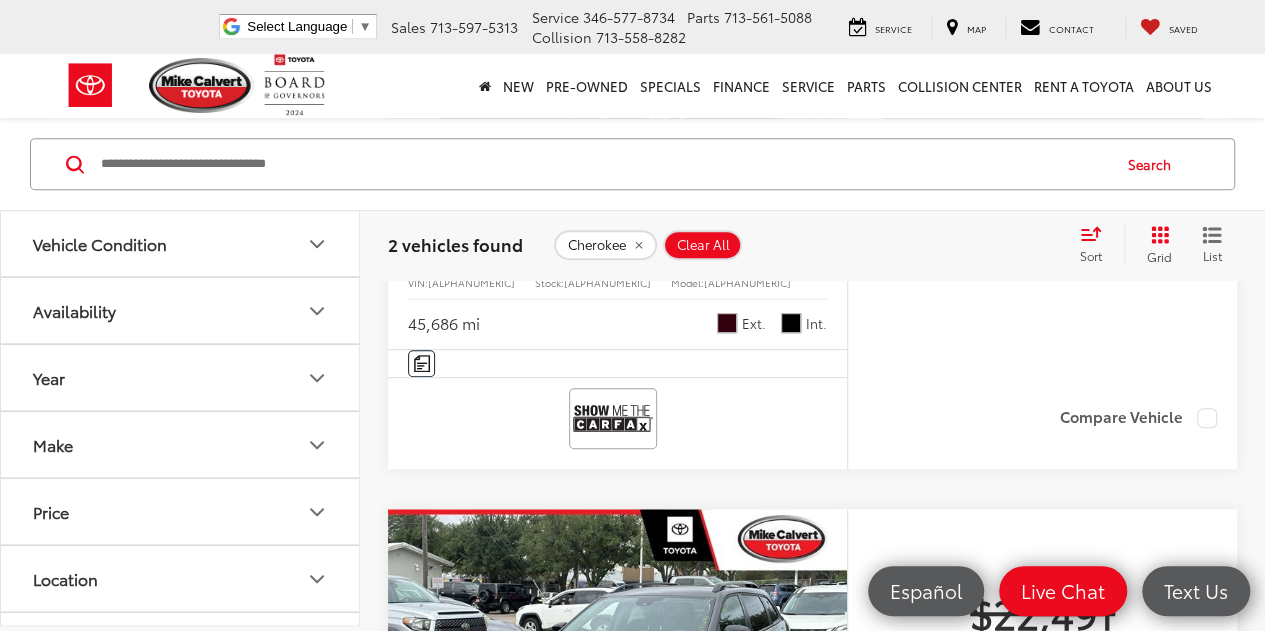 scroll, scrollTop: 401, scrollLeft: 0, axis: vertical 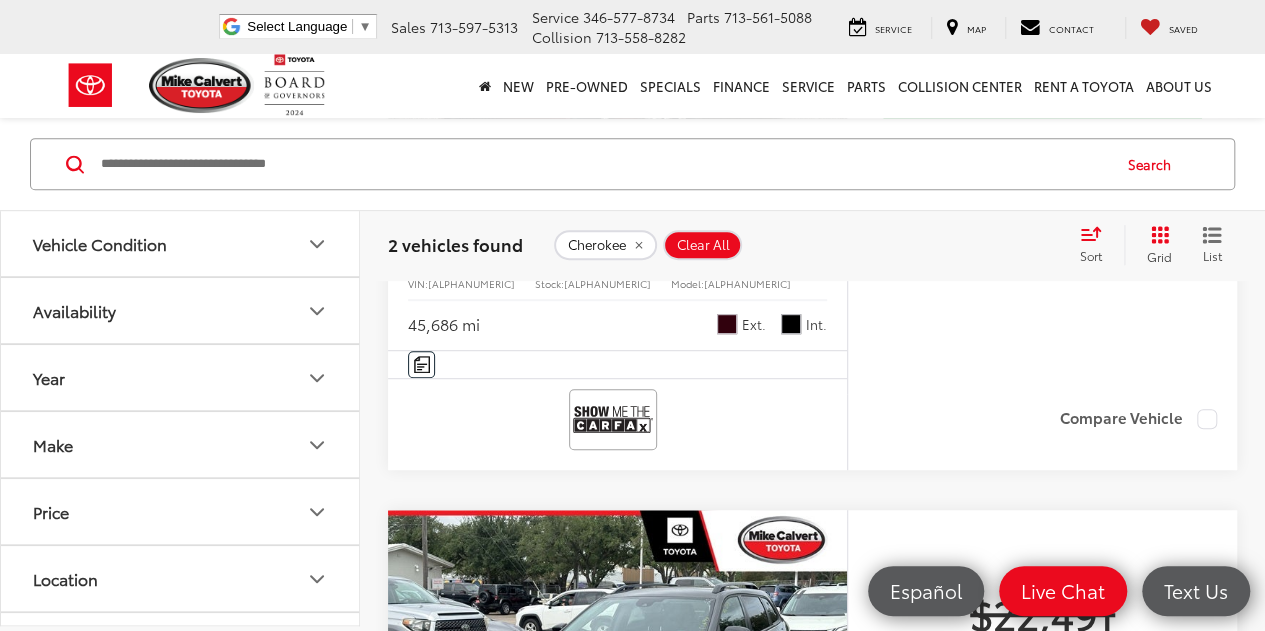 click on "Make" at bounding box center (181, 444) 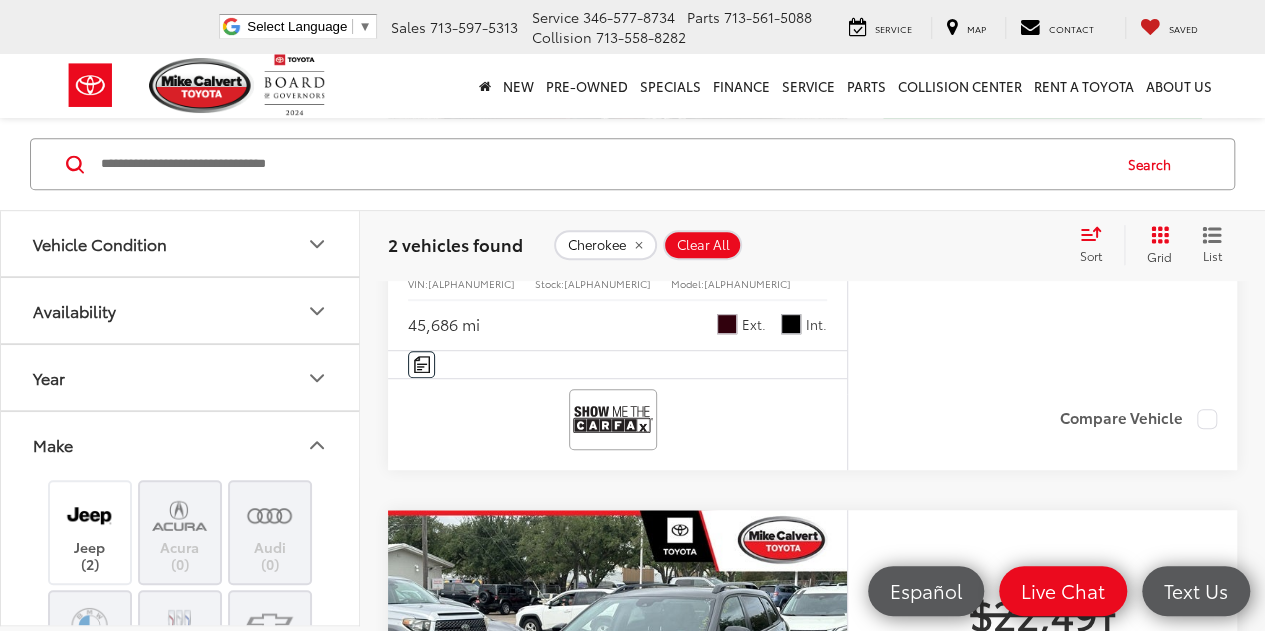 scroll, scrollTop: 262, scrollLeft: 0, axis: vertical 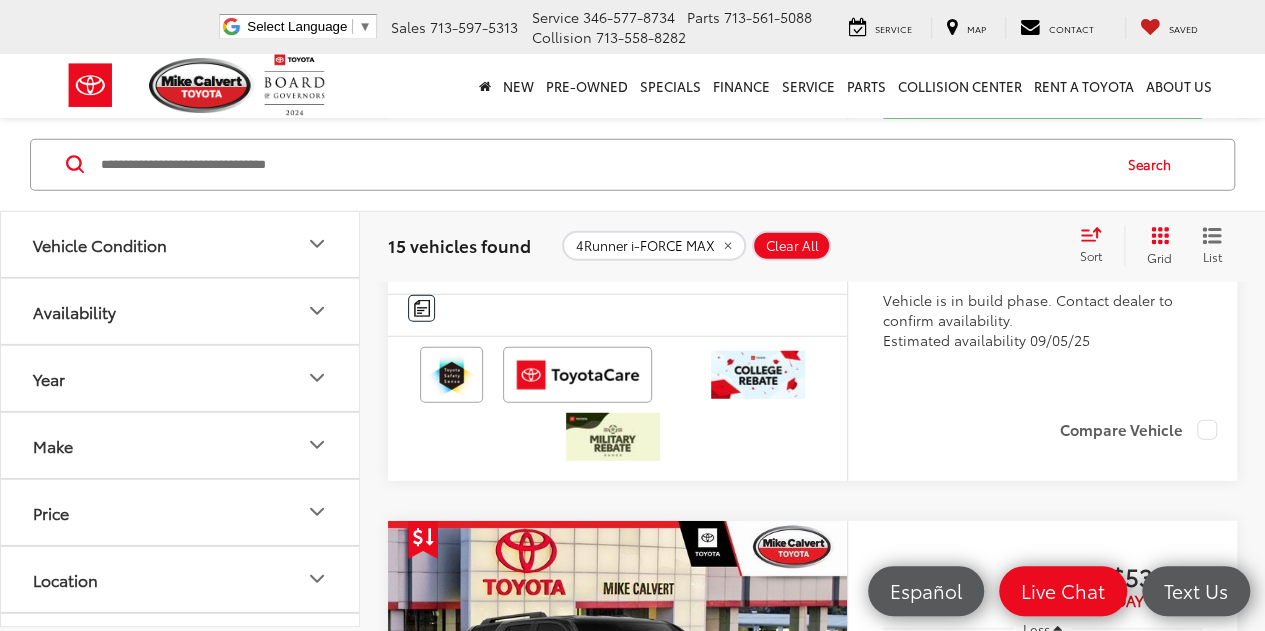 click at bounding box center (827, -25) 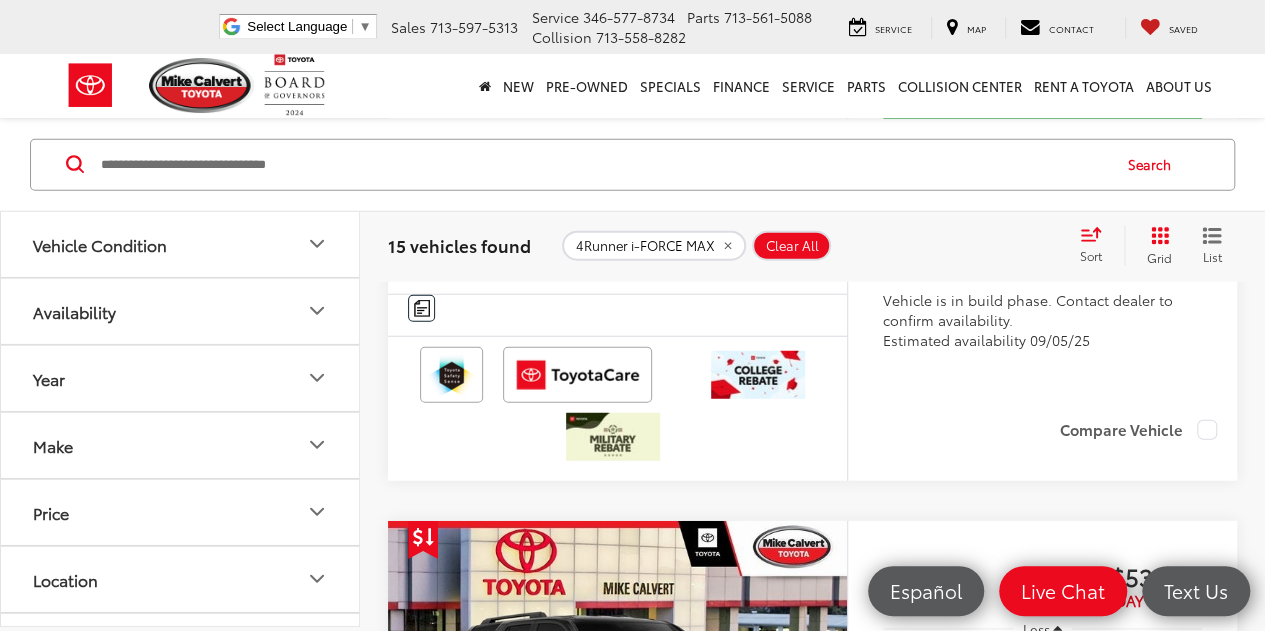 click at bounding box center (827, -25) 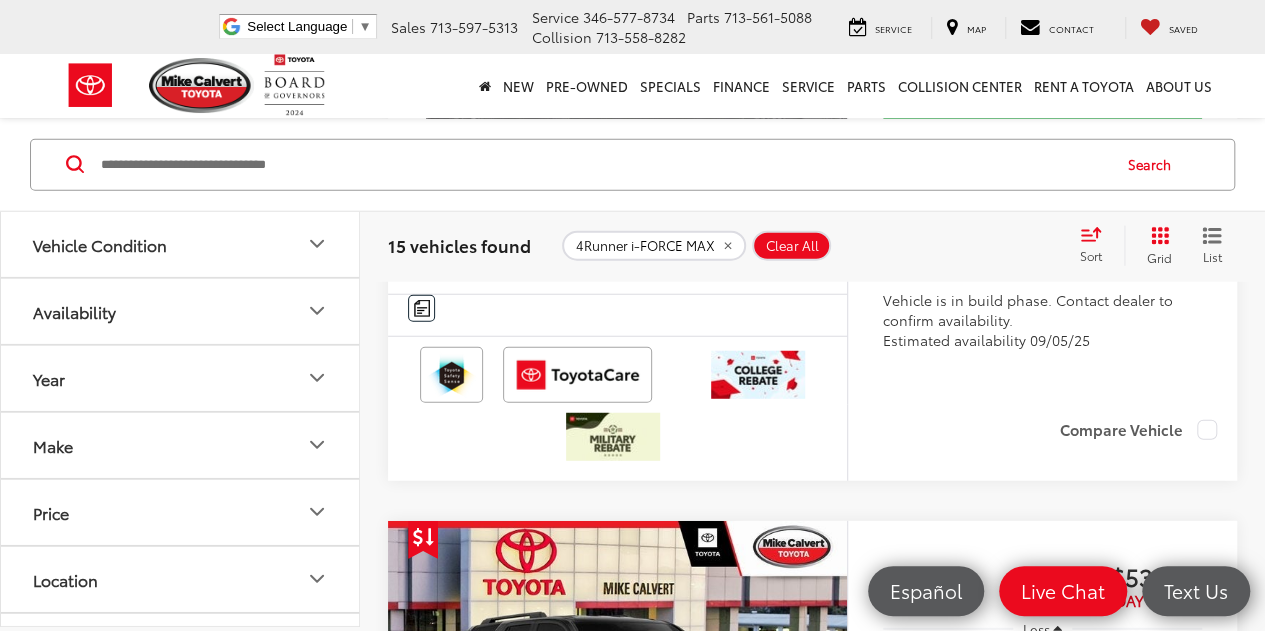 scroll, scrollTop: 0, scrollLeft: 1385, axis: horizontal 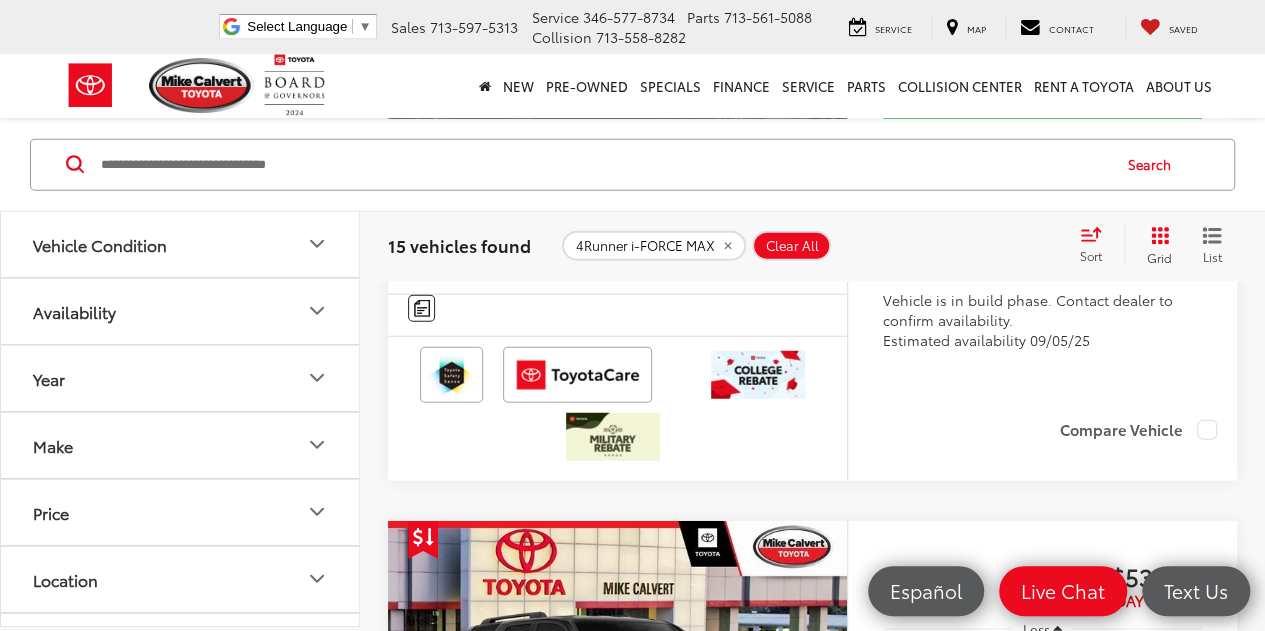 click at bounding box center (827, -25) 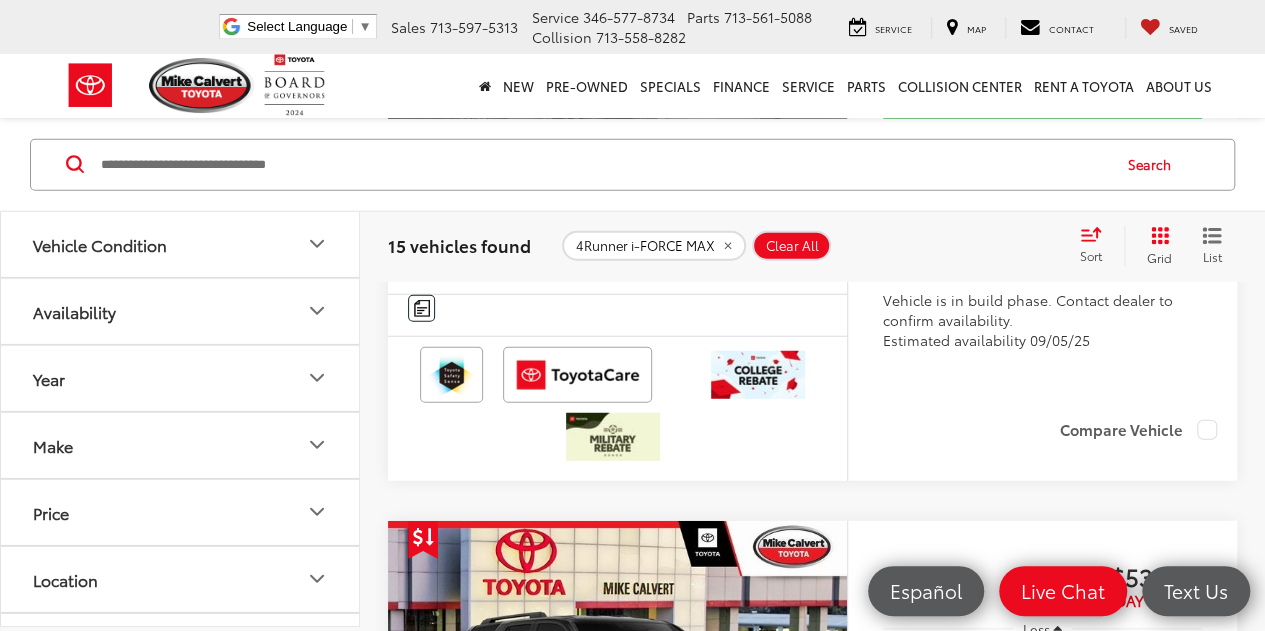 scroll, scrollTop: 0, scrollLeft: 1847, axis: horizontal 